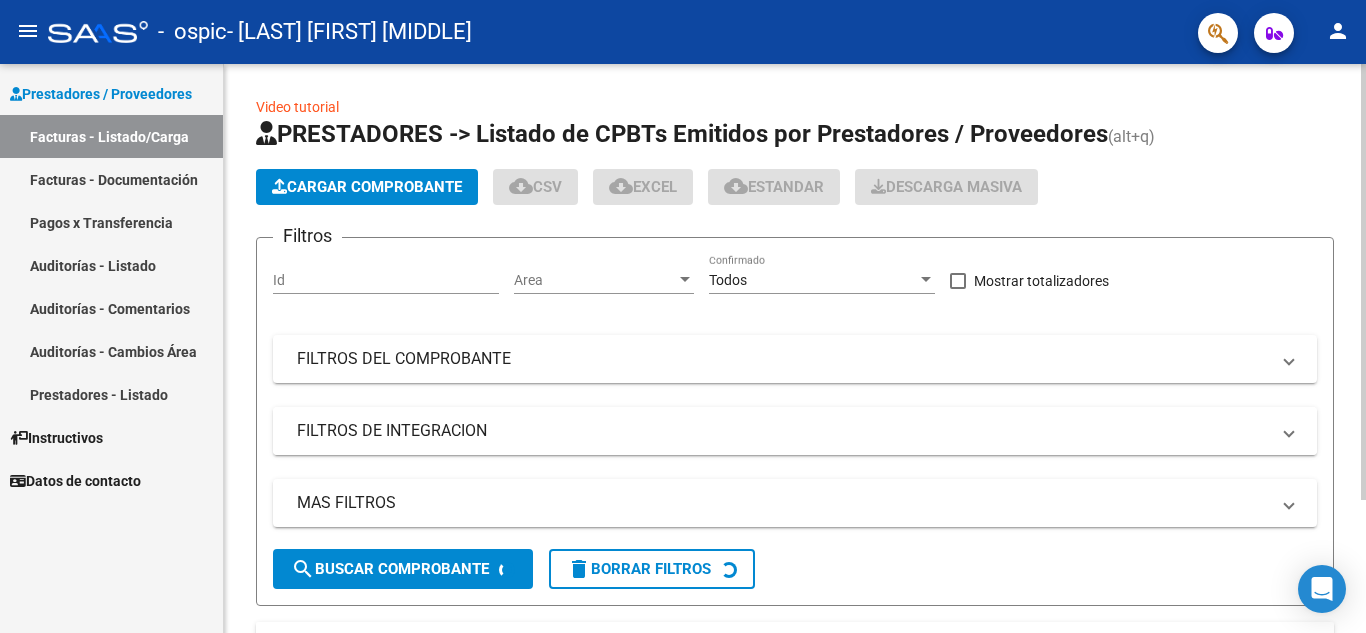 scroll, scrollTop: 0, scrollLeft: 0, axis: both 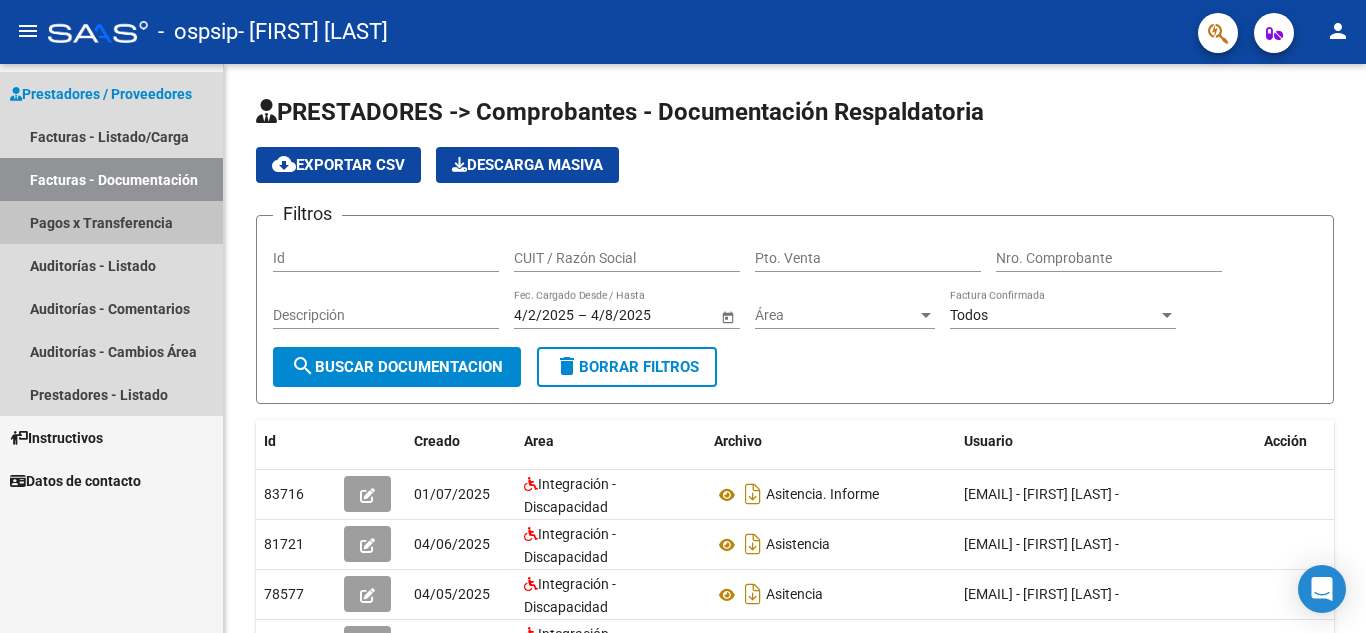 click on "Pagos x Transferencia" at bounding box center (111, 222) 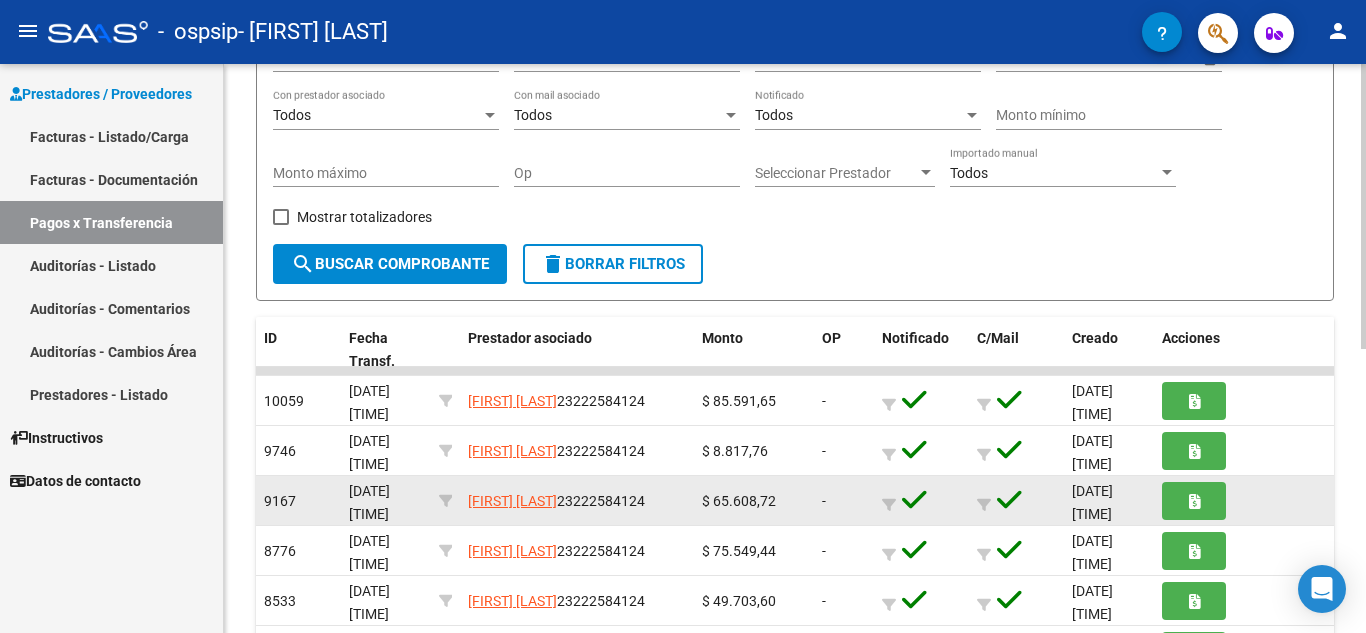 scroll, scrollTop: 300, scrollLeft: 0, axis: vertical 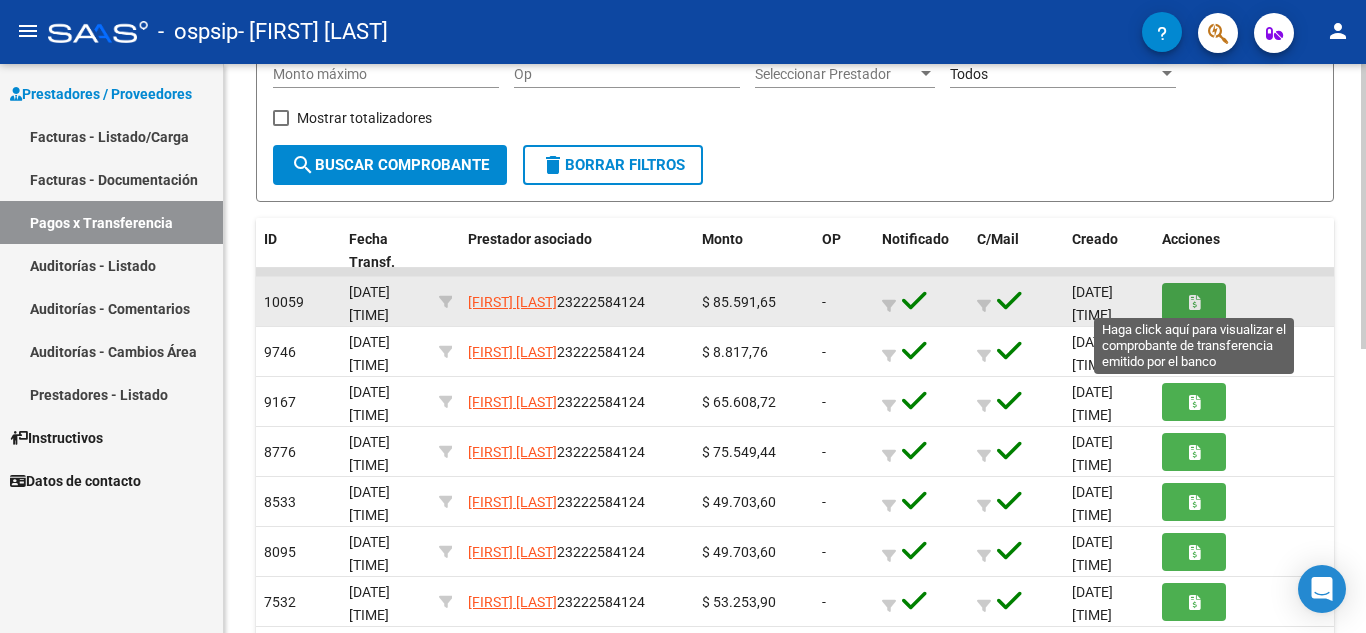 click 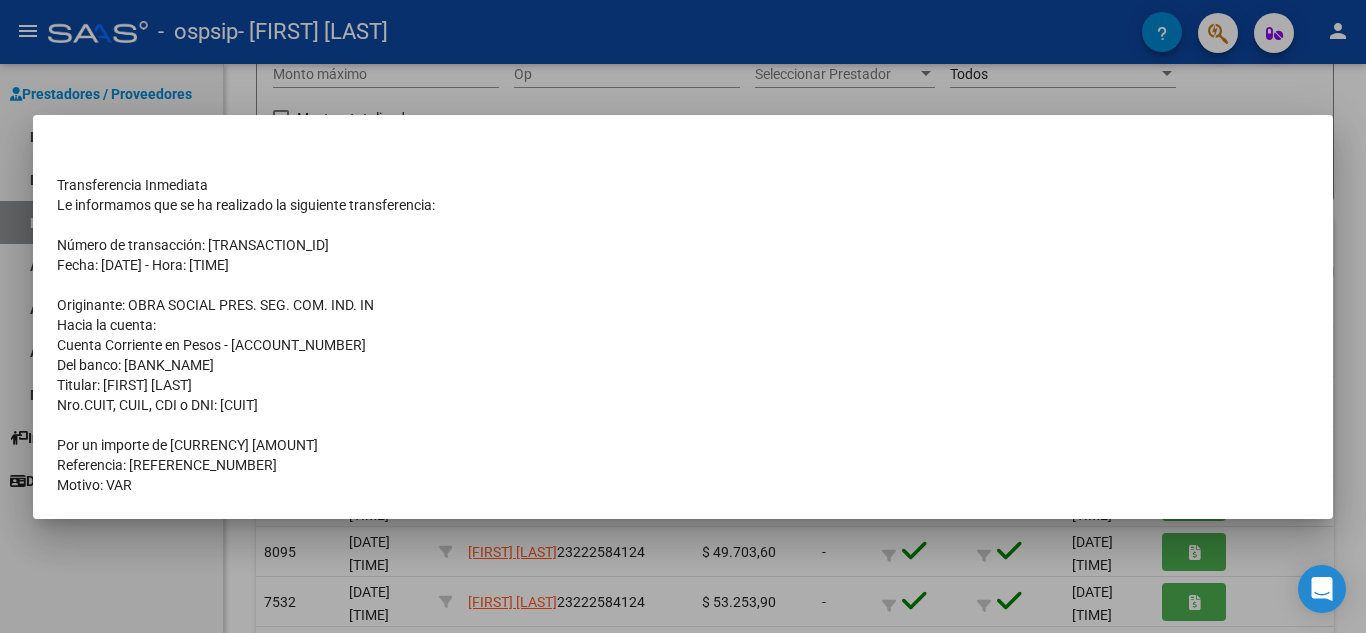 click at bounding box center (683, 316) 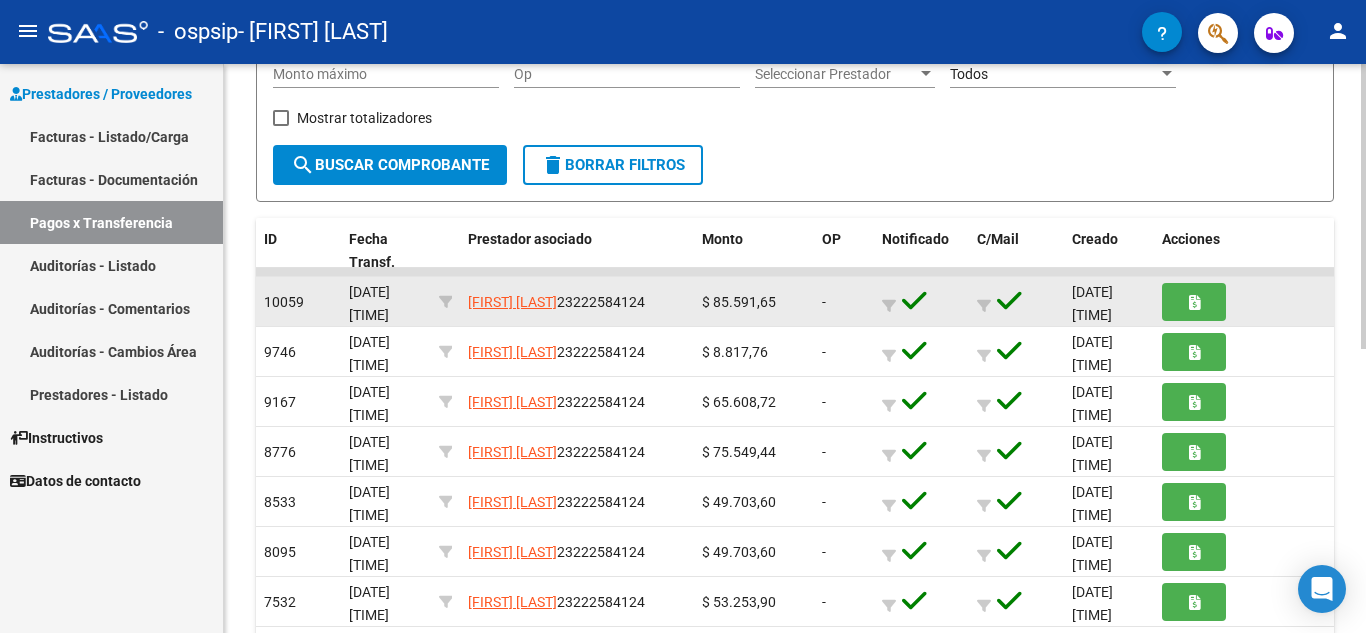 scroll, scrollTop: 3, scrollLeft: 0, axis: vertical 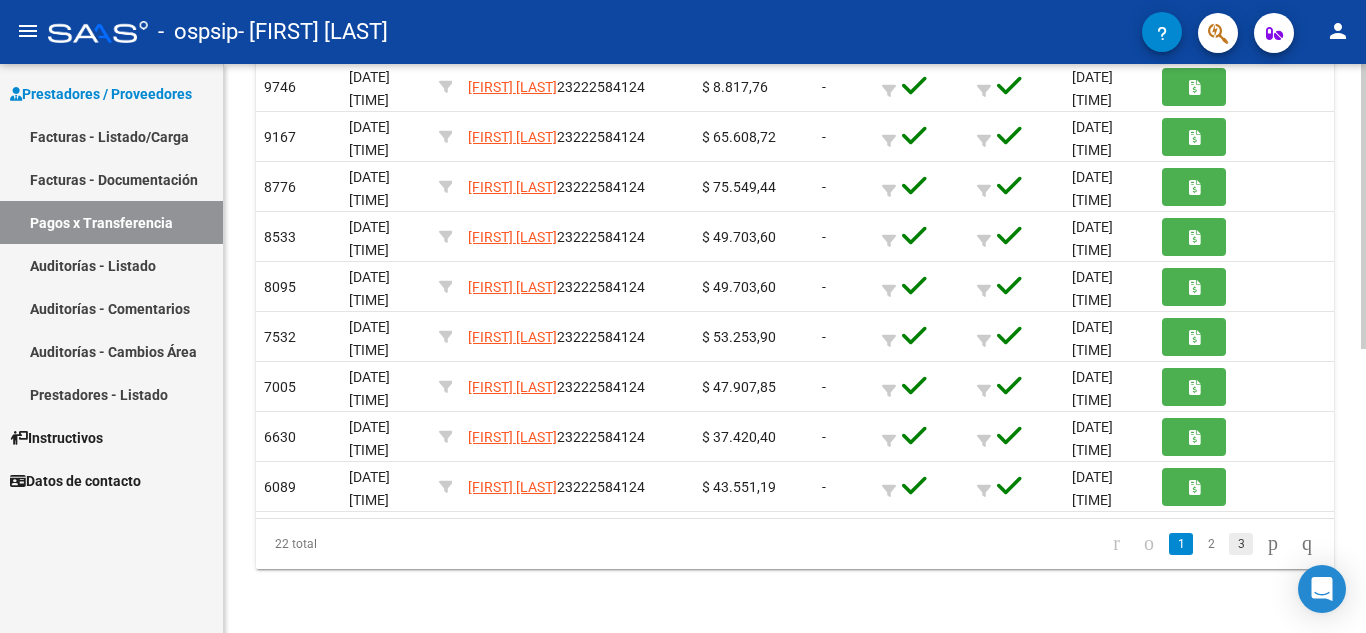 click on "3" 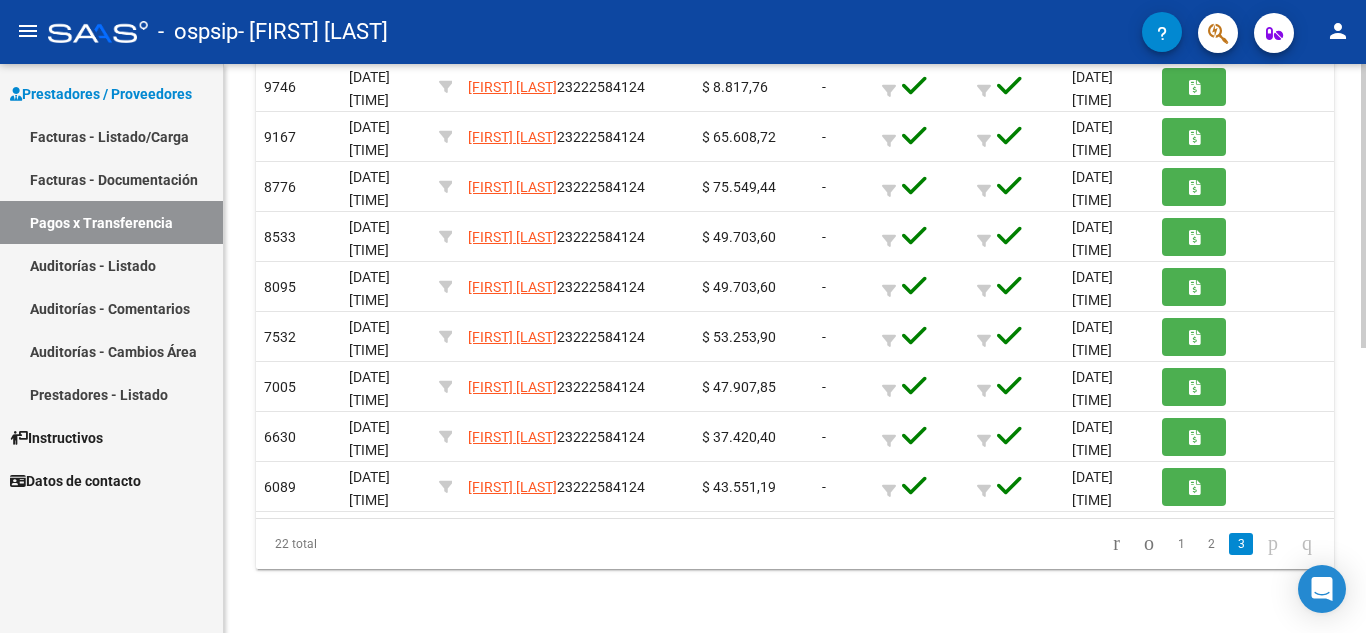 scroll, scrollTop: 166, scrollLeft: 0, axis: vertical 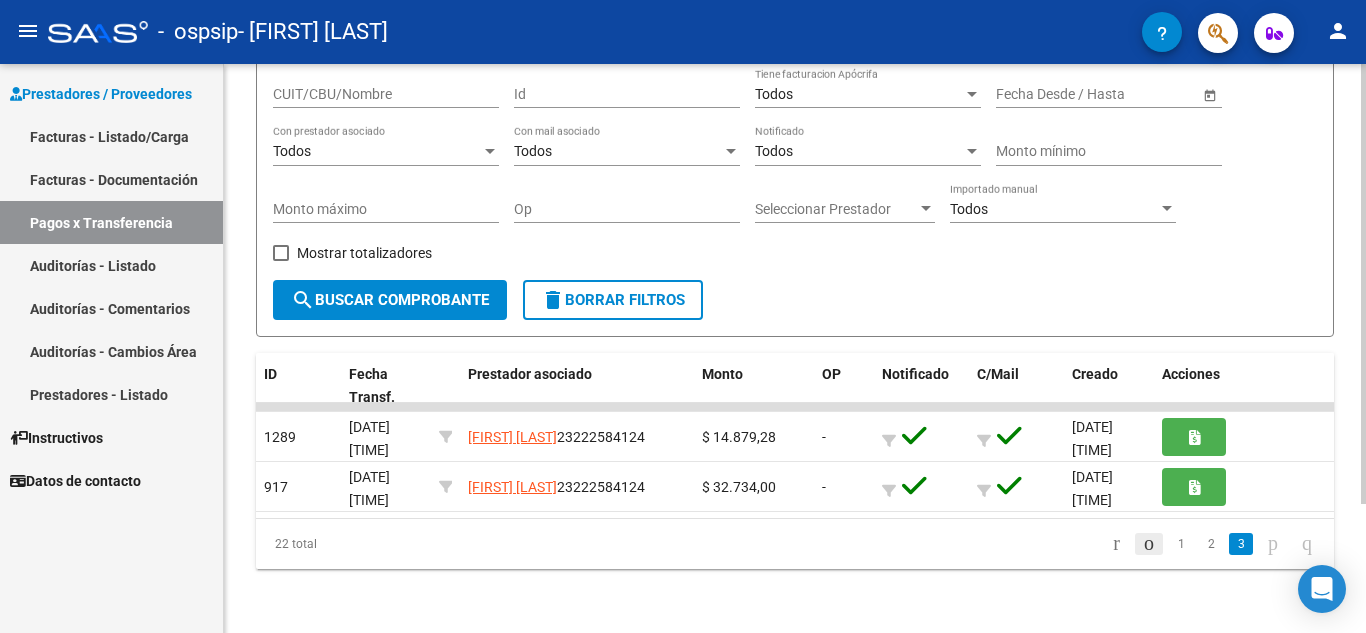 click 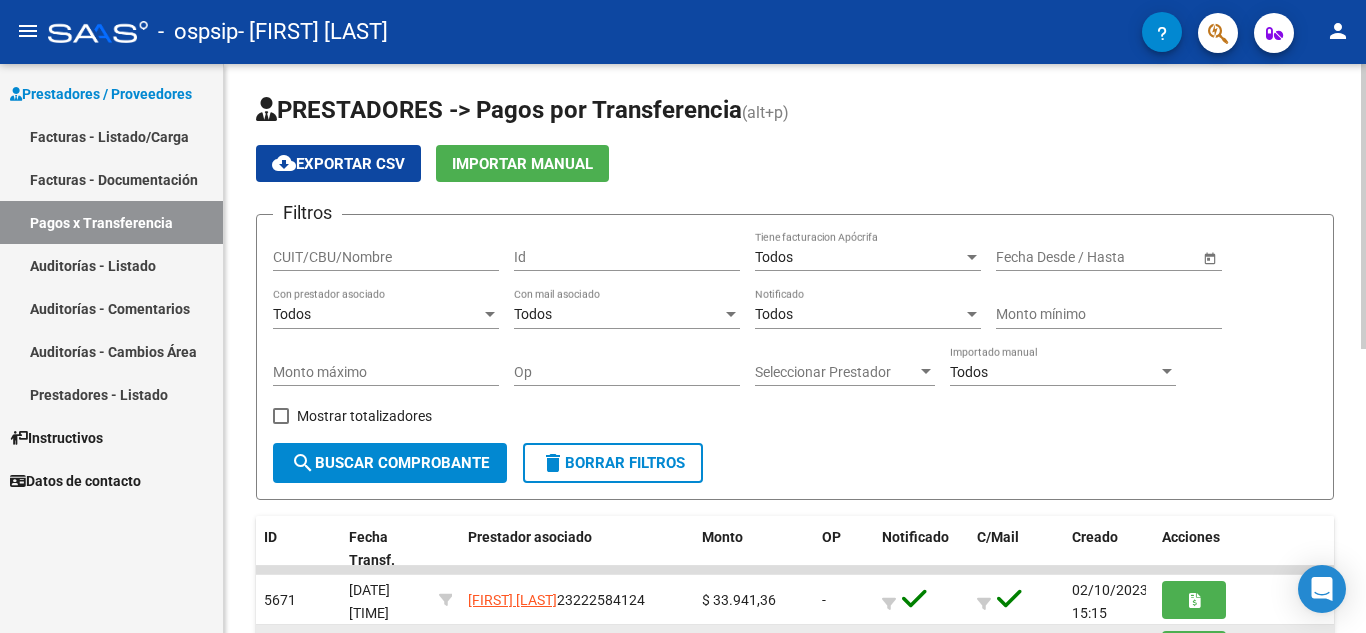 scroll, scrollTop: 0, scrollLeft: 0, axis: both 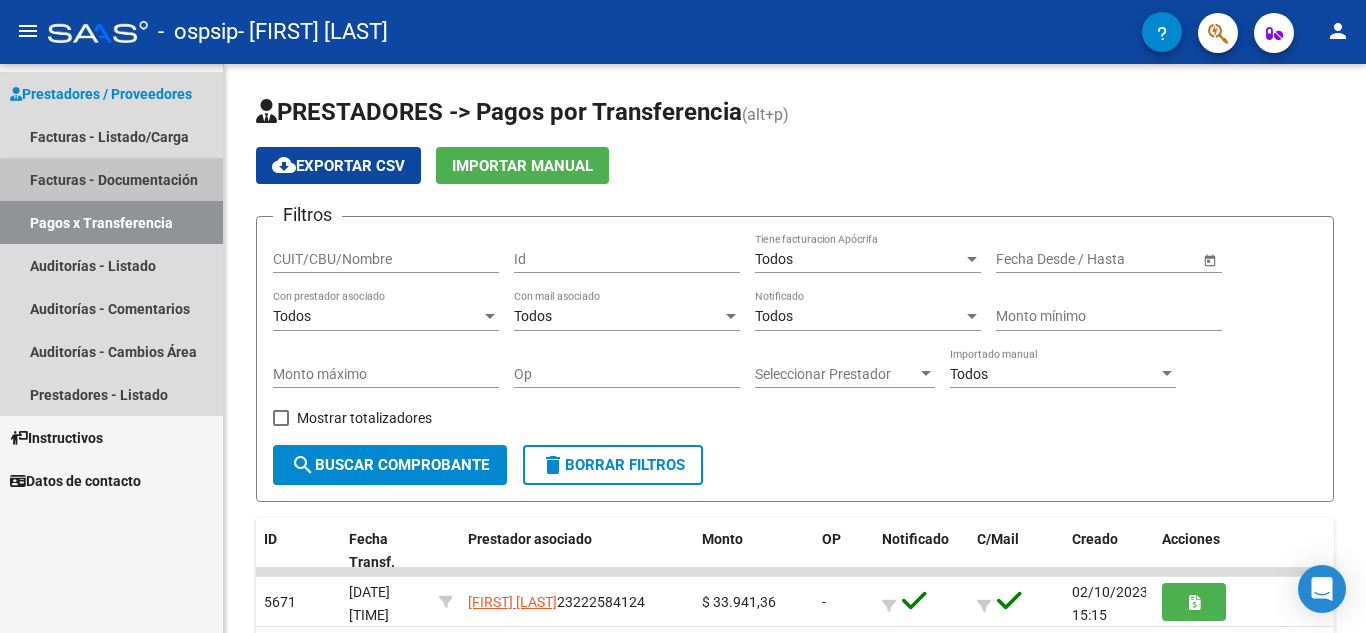click on "Facturas - Documentación" at bounding box center (111, 179) 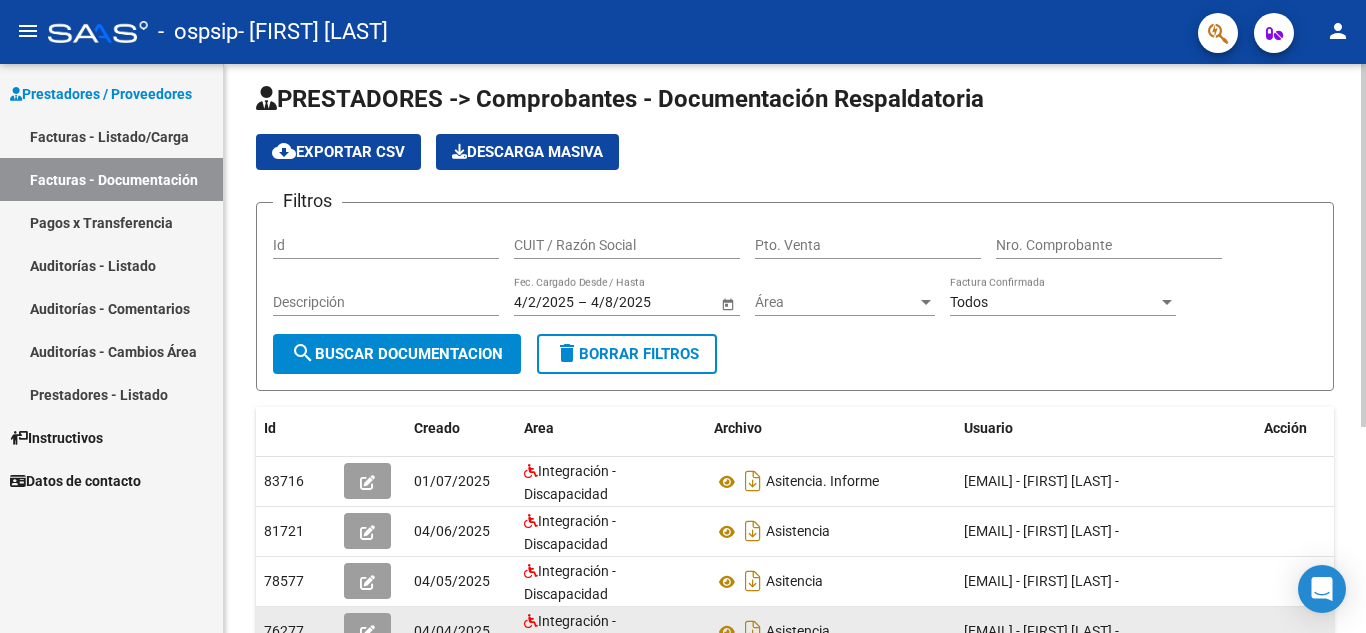 scroll, scrollTop: 0, scrollLeft: 0, axis: both 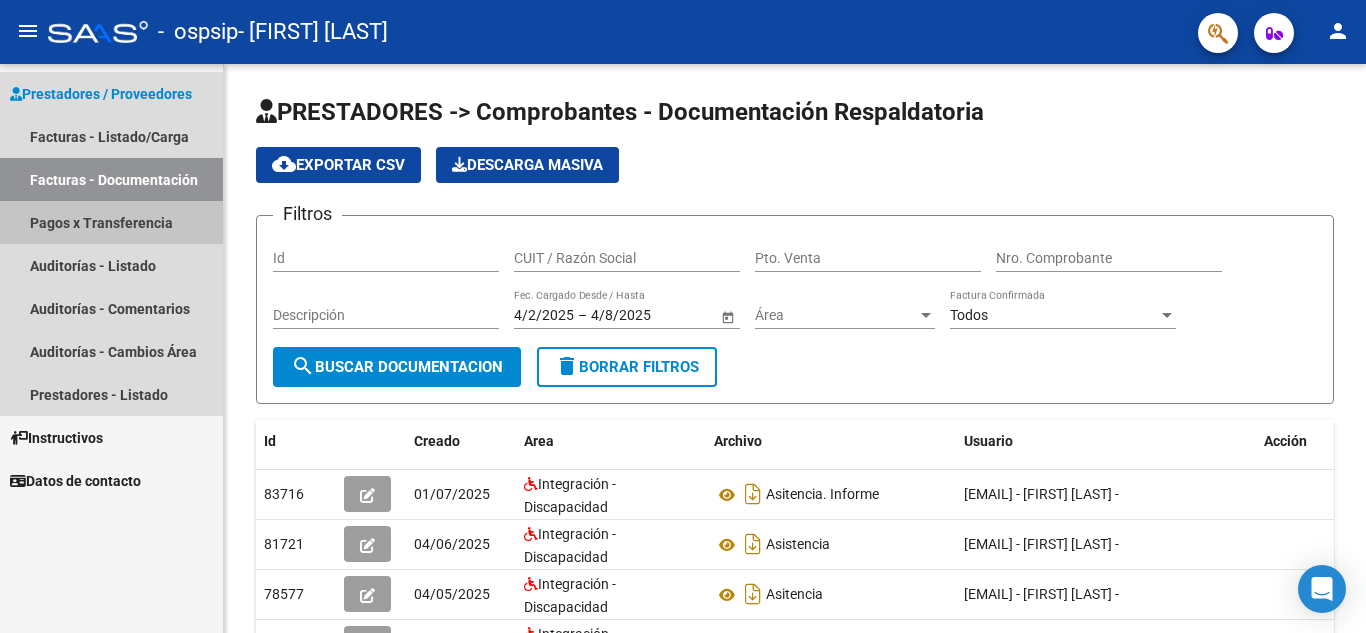 click on "Pagos x Transferencia" at bounding box center [111, 222] 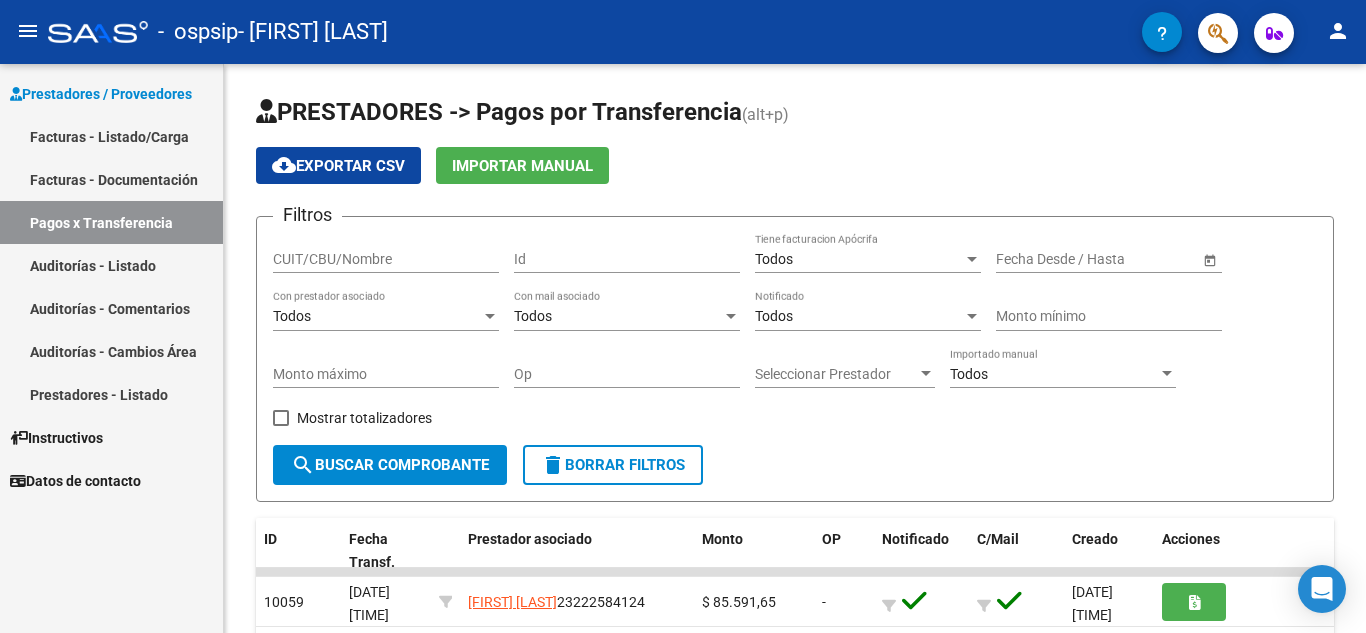 click on "Facturas - Listado/Carga" at bounding box center [111, 136] 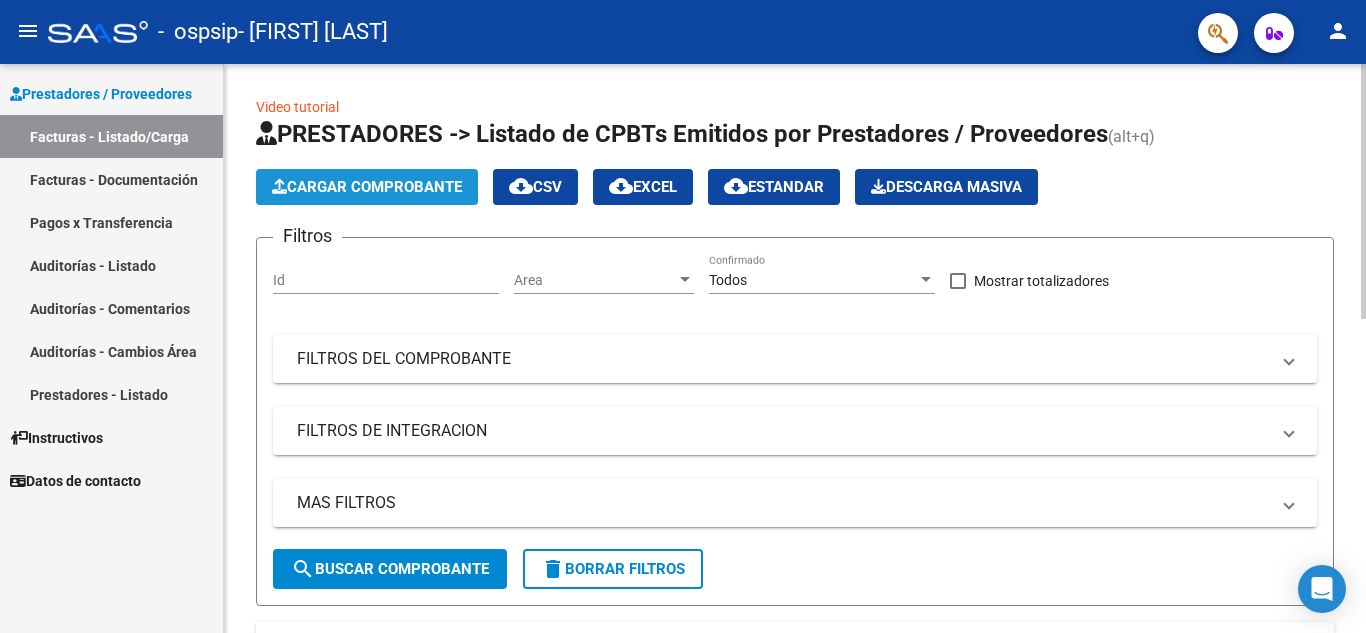 click on "Cargar Comprobante" 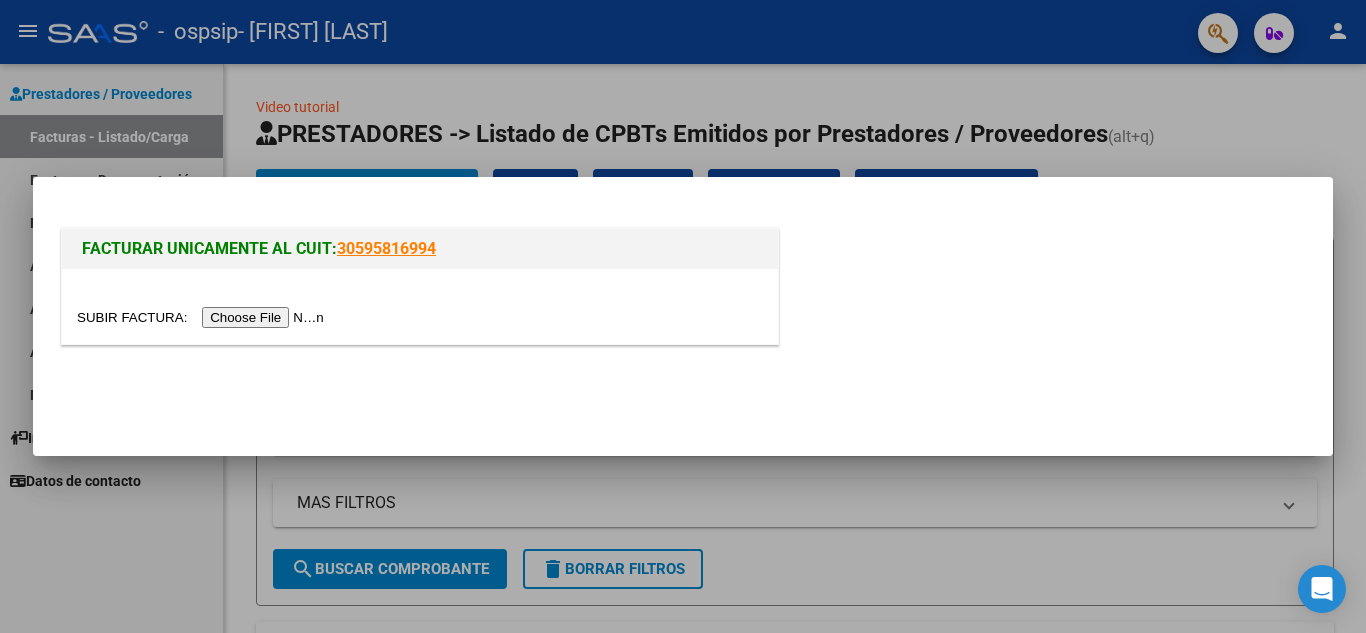 click at bounding box center [203, 317] 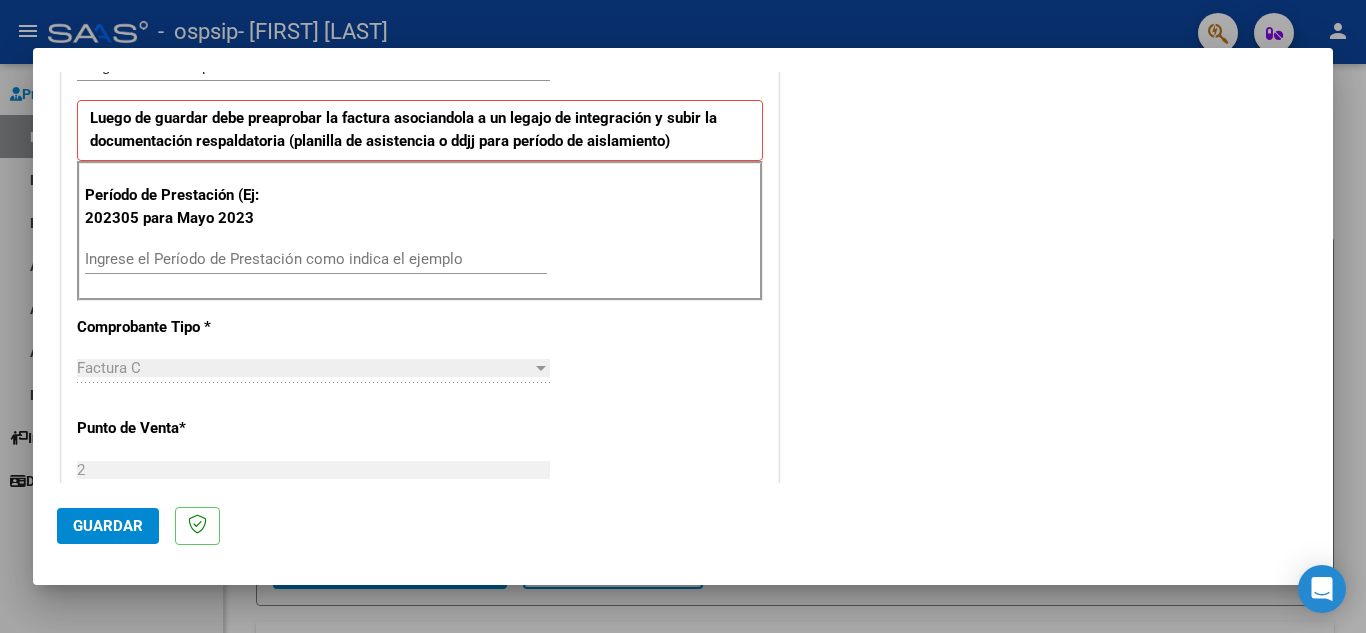 scroll, scrollTop: 500, scrollLeft: 0, axis: vertical 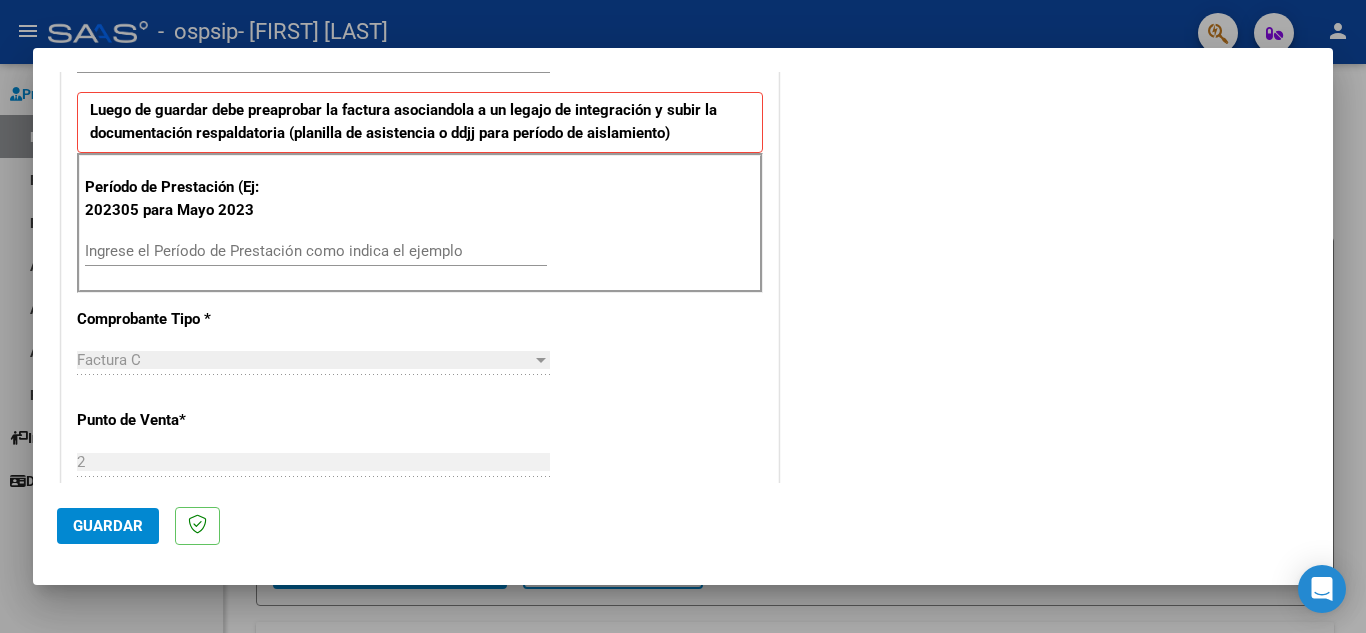 click on "Ingrese el Período de Prestación como indica el ejemplo" at bounding box center [316, 251] 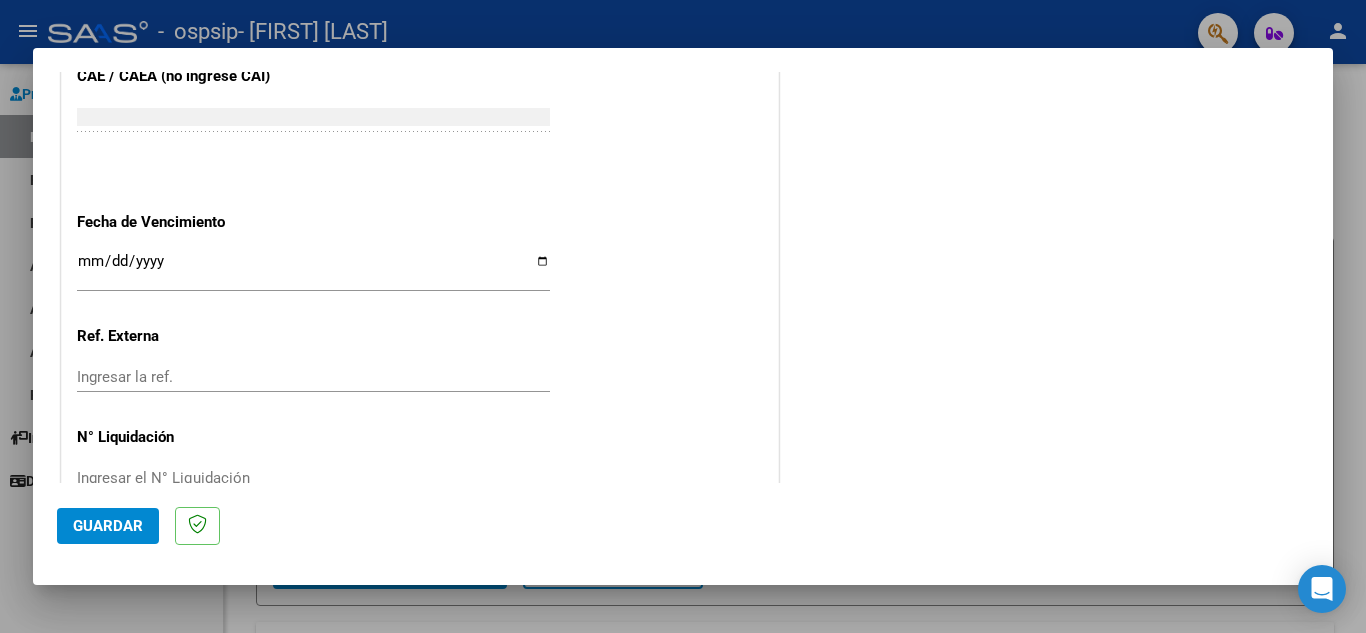 scroll, scrollTop: 1300, scrollLeft: 0, axis: vertical 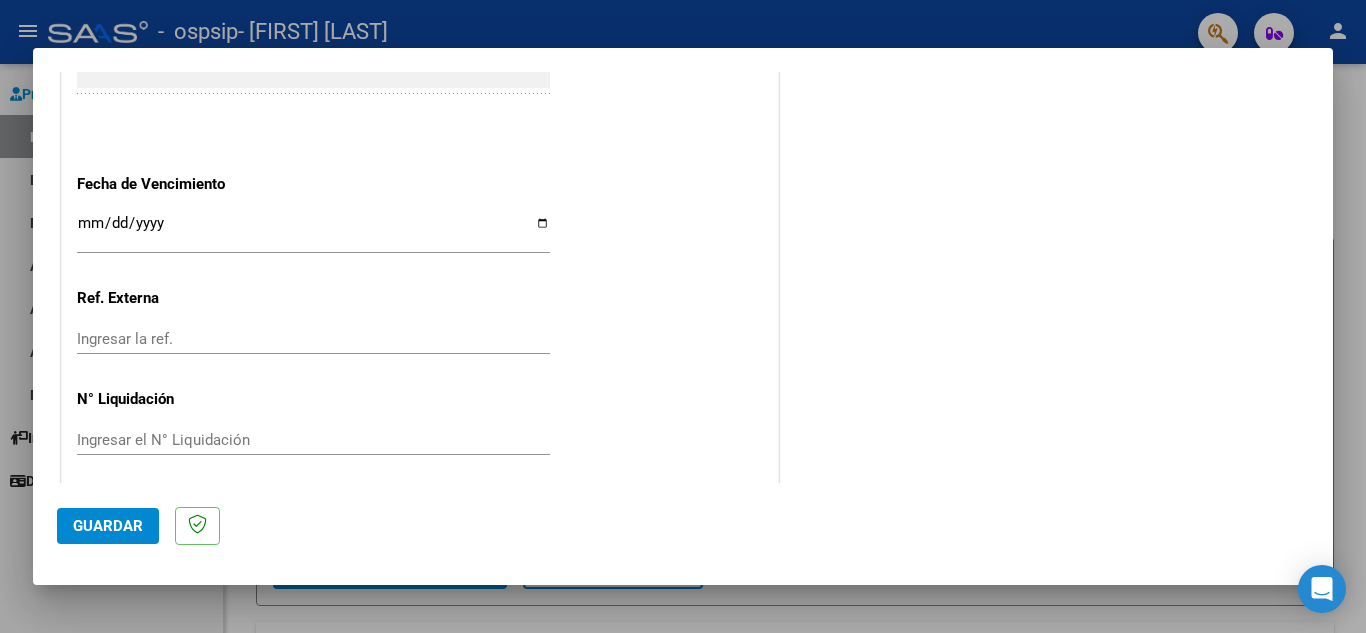 type on "202507" 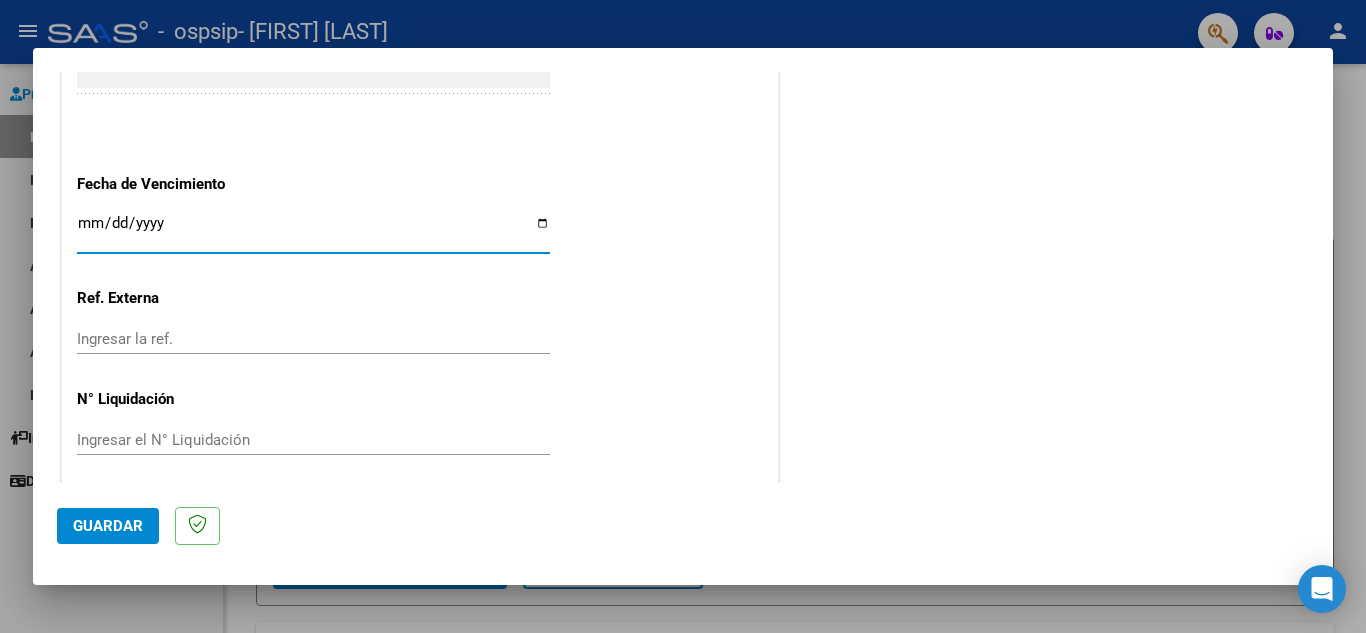 click on "Ingresar la fecha" at bounding box center (313, 231) 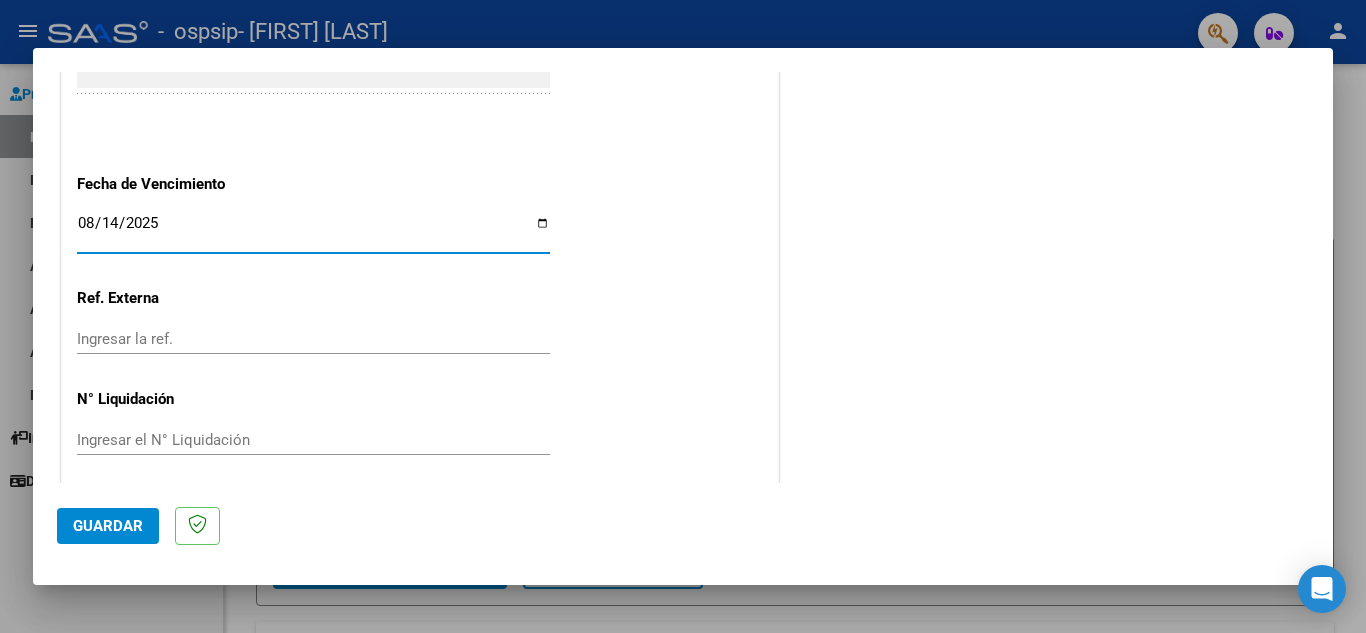 scroll, scrollTop: 1311, scrollLeft: 0, axis: vertical 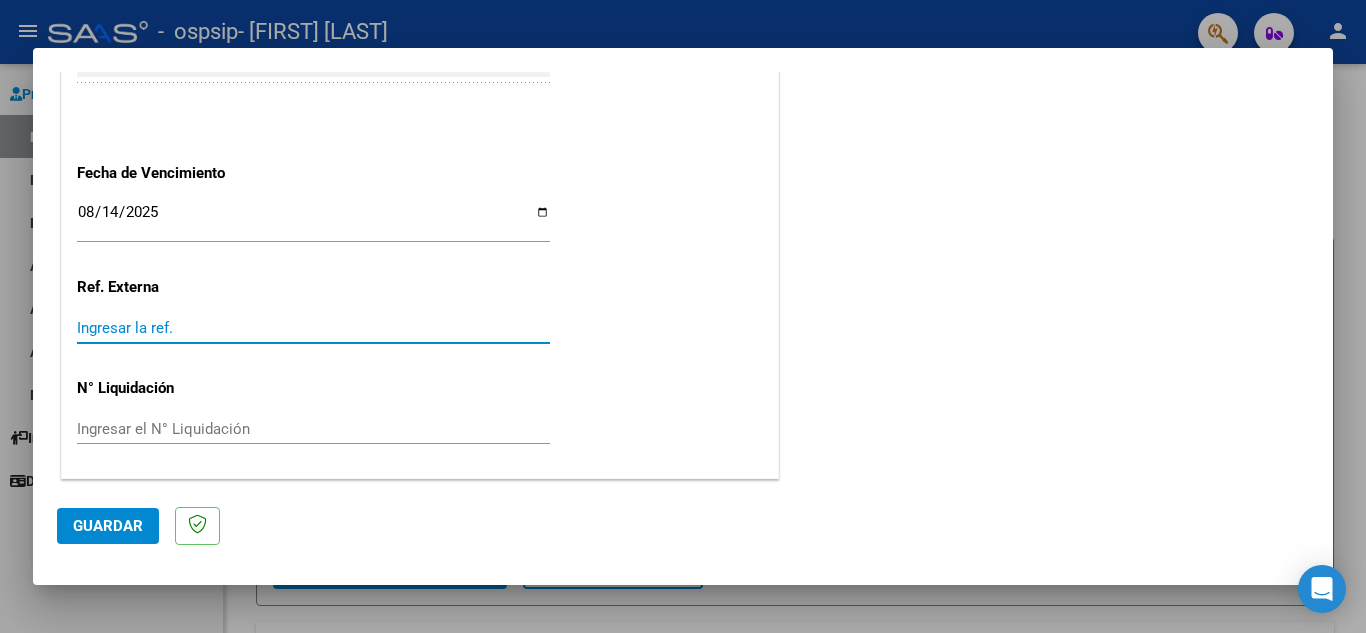 click on "Ingresar la ref." at bounding box center [313, 328] 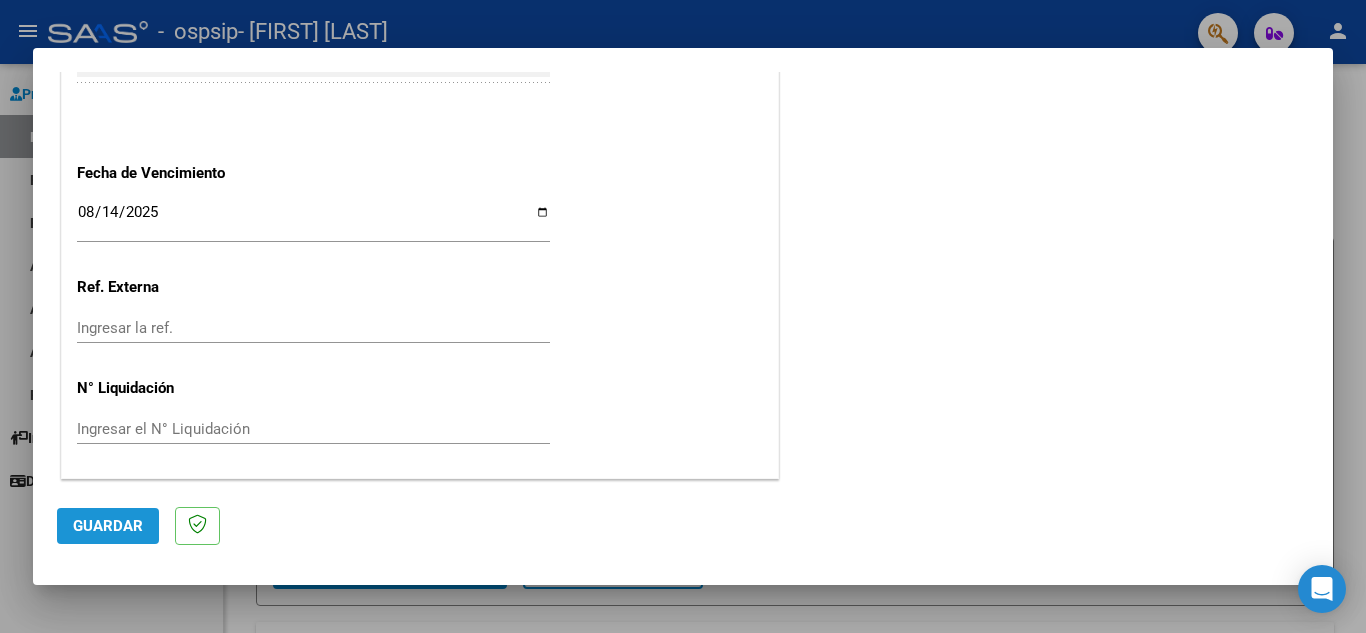 click on "Guardar" 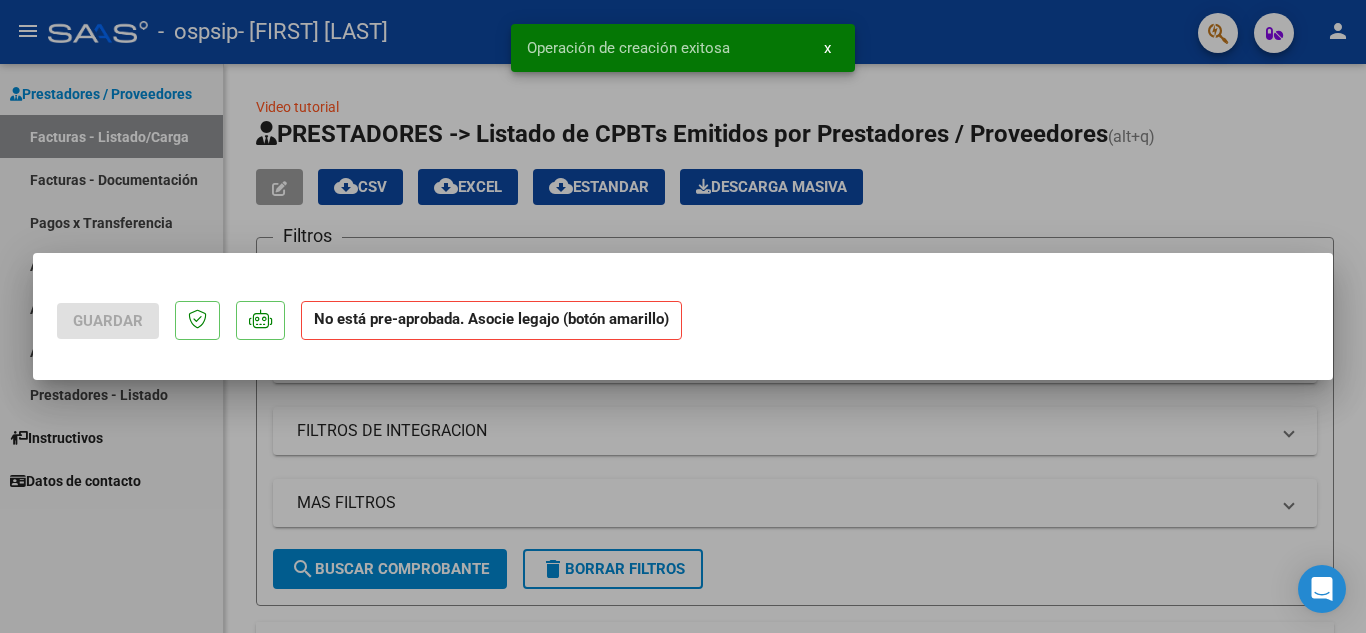 scroll, scrollTop: 0, scrollLeft: 0, axis: both 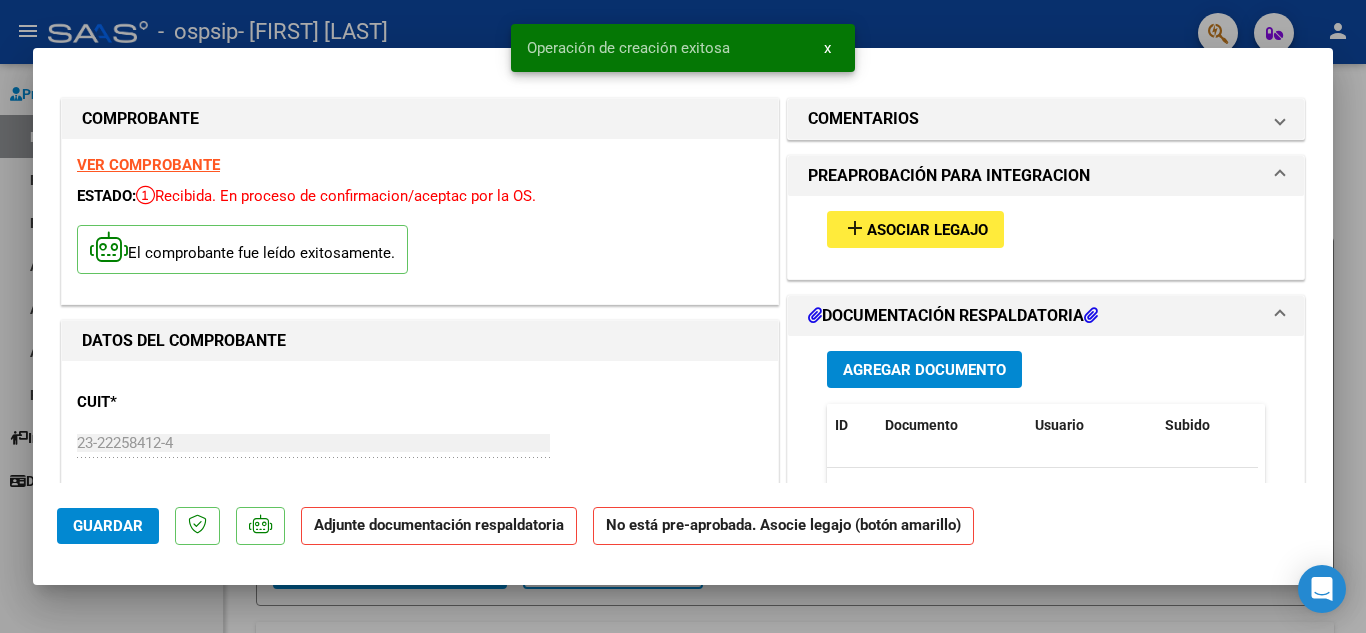click on "Agregar Documento" at bounding box center (924, 370) 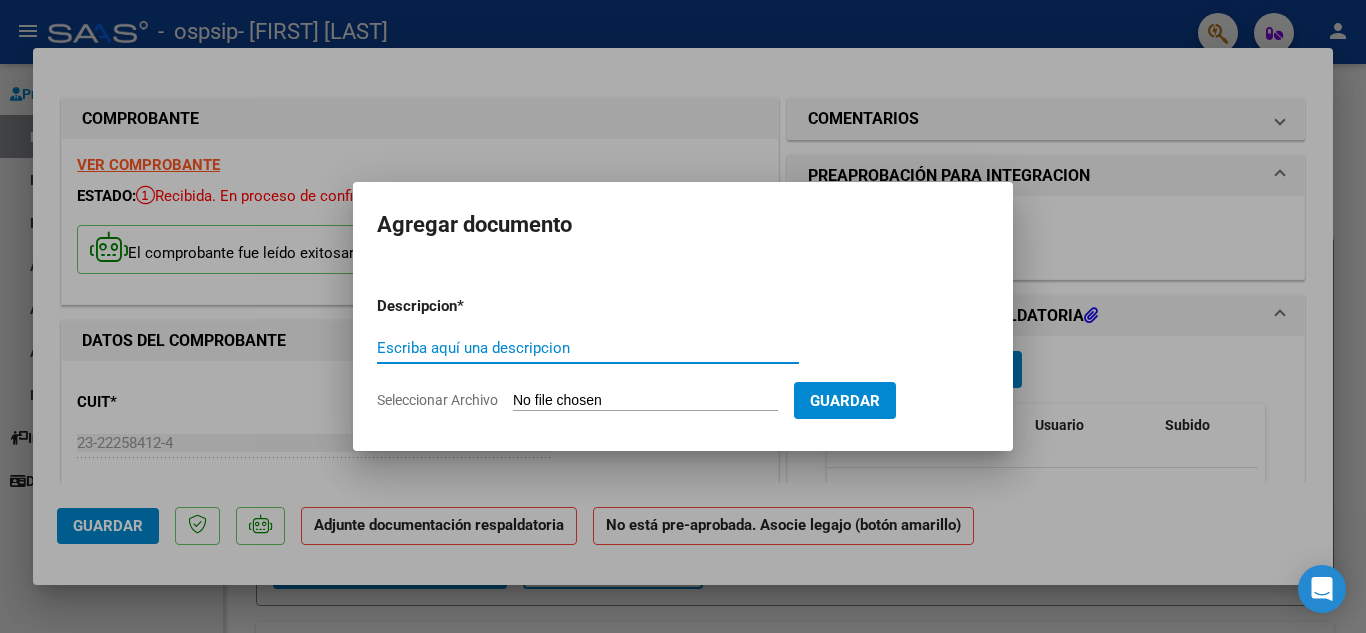click on "Escriba aquí una descripcion" at bounding box center (588, 348) 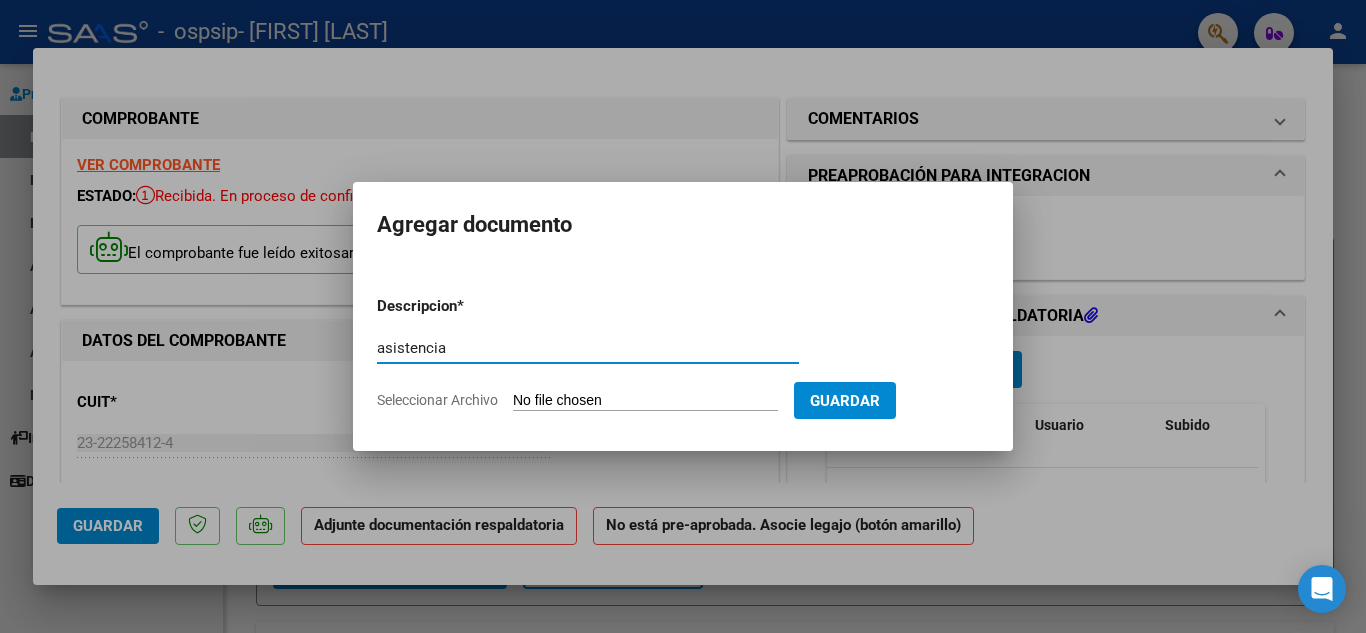 type on "asistencia" 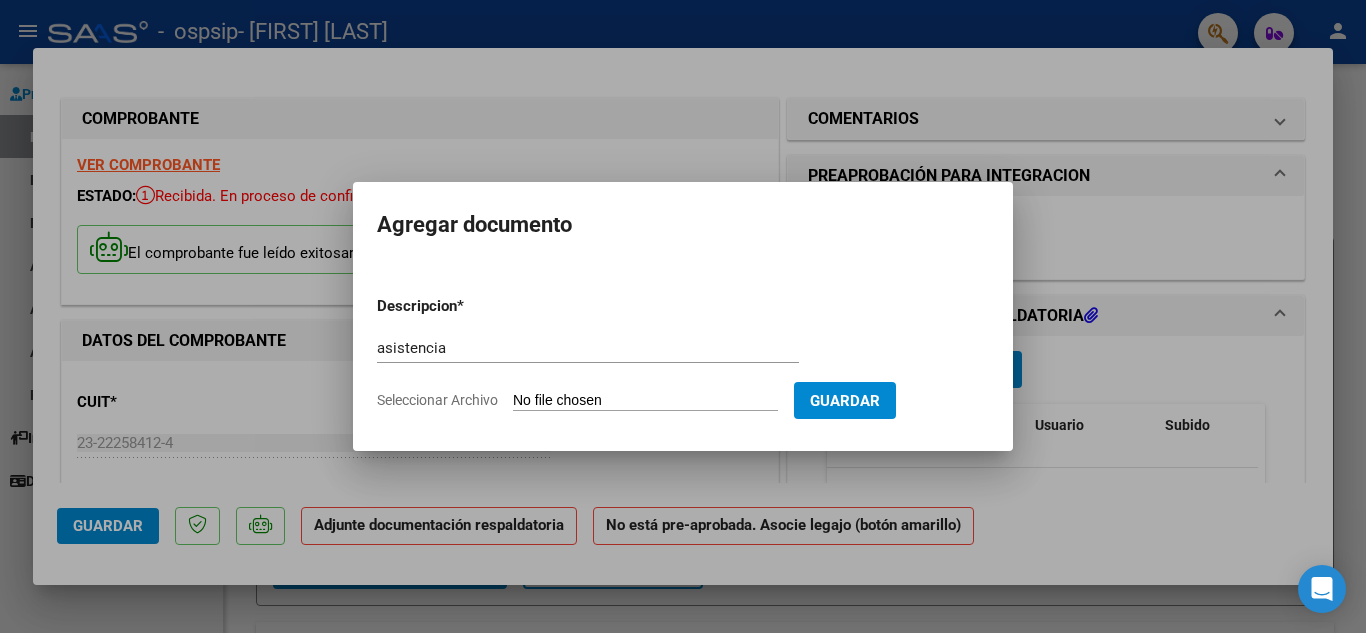 type on "C:\fakepath\[FILENAME].pdf" 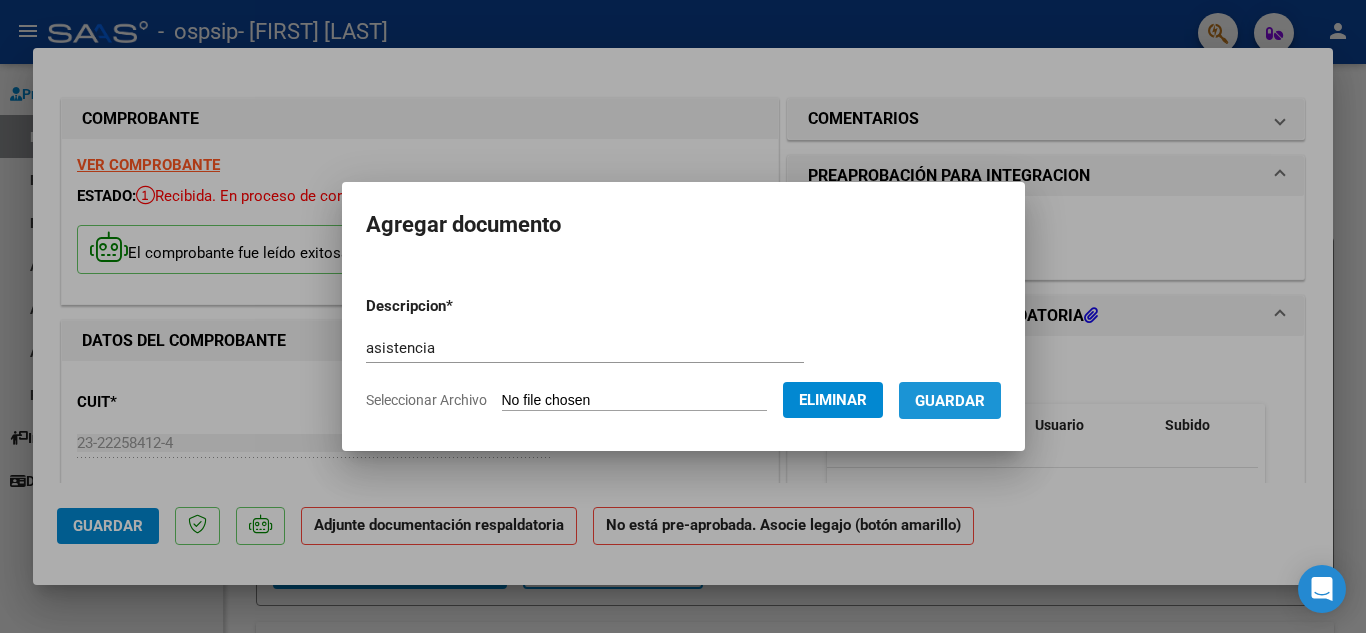 click on "Guardar" at bounding box center [950, 401] 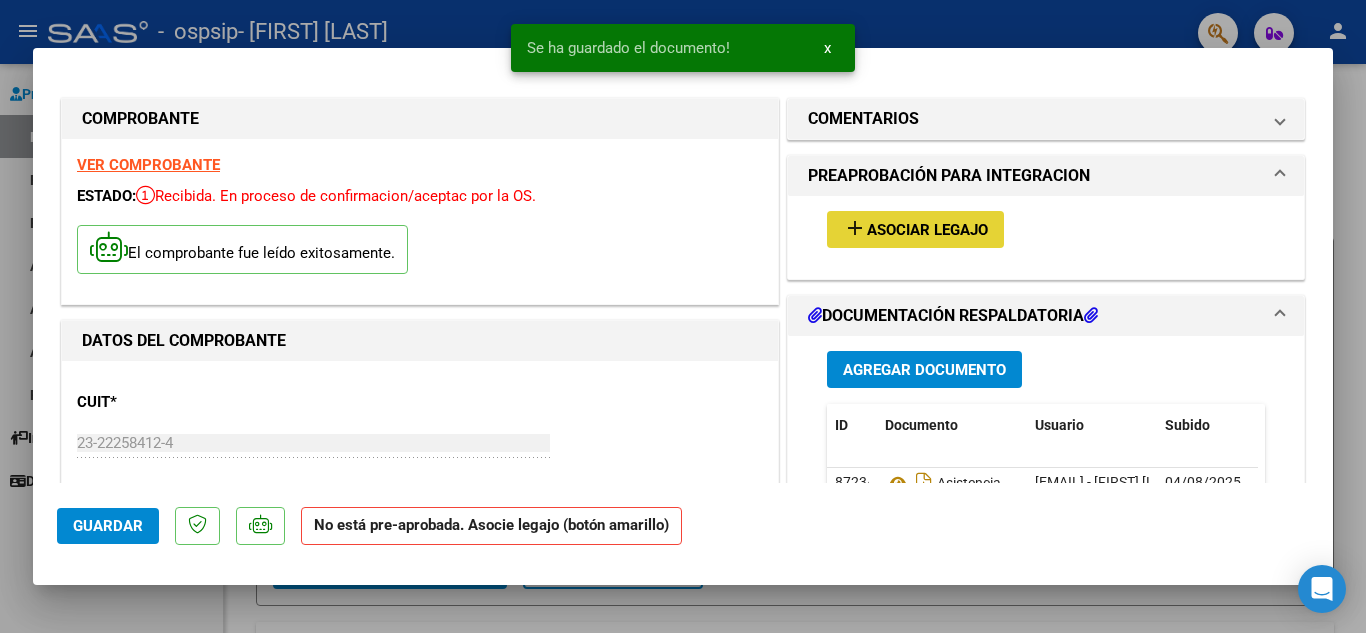 click on "Asociar Legajo" at bounding box center (927, 230) 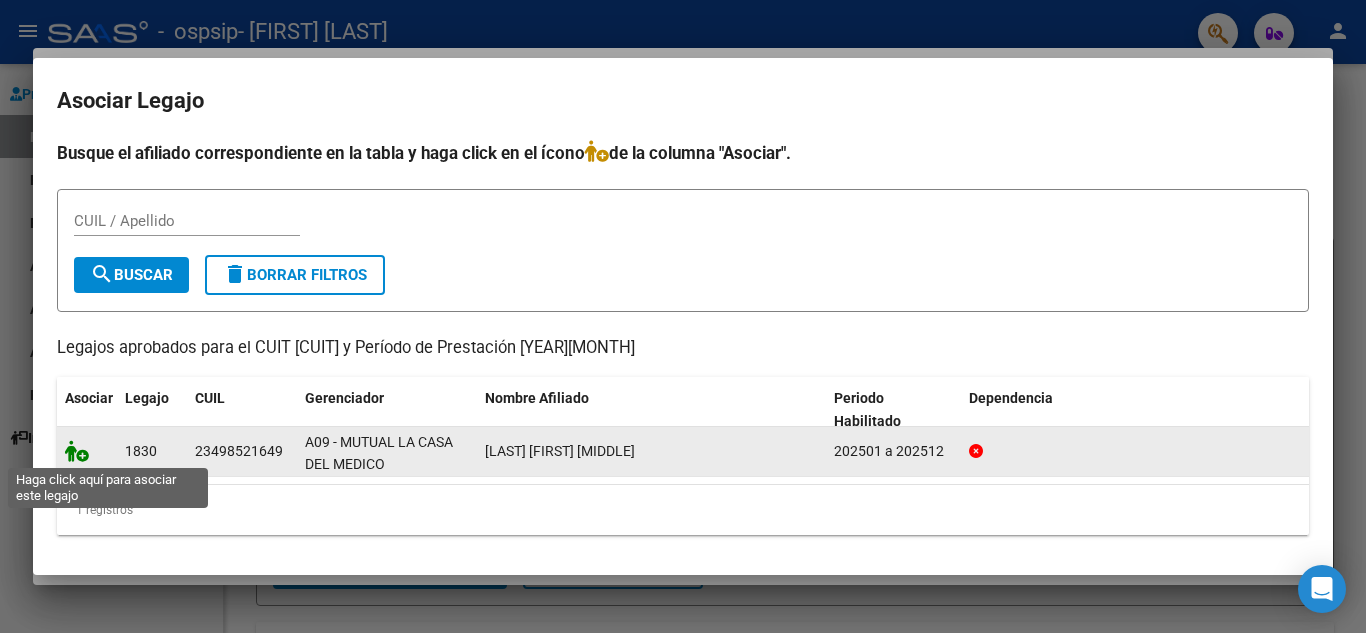 click 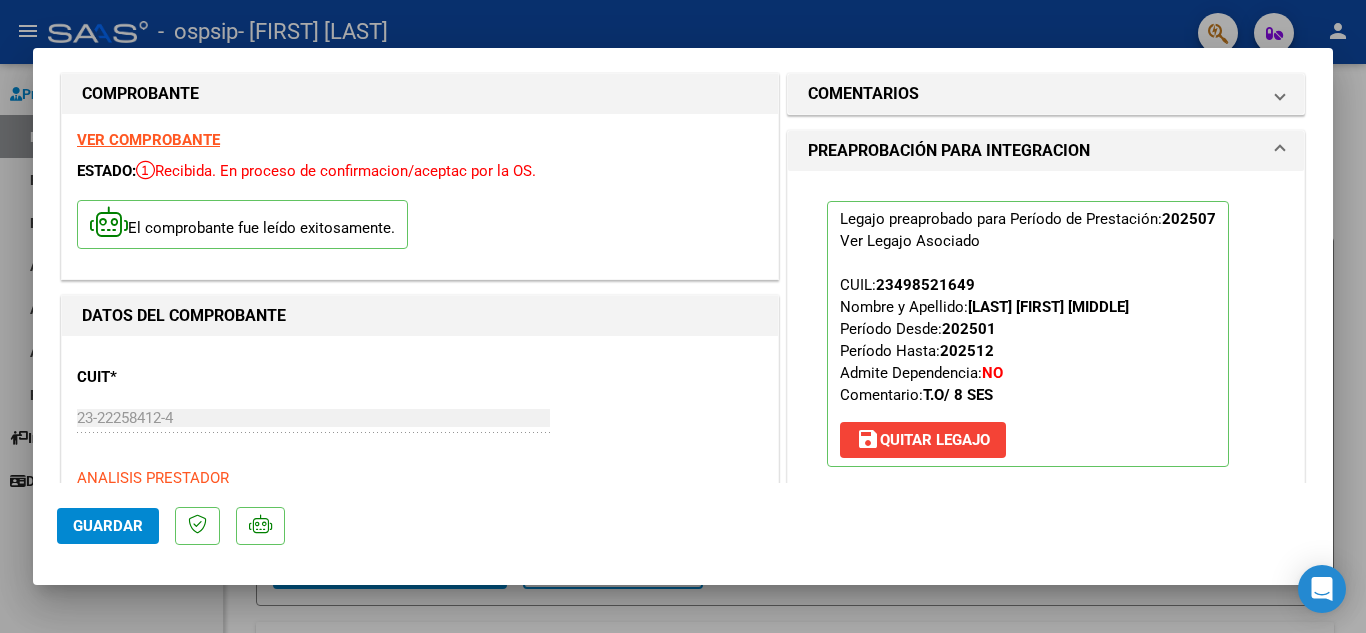 scroll, scrollTop: 0, scrollLeft: 0, axis: both 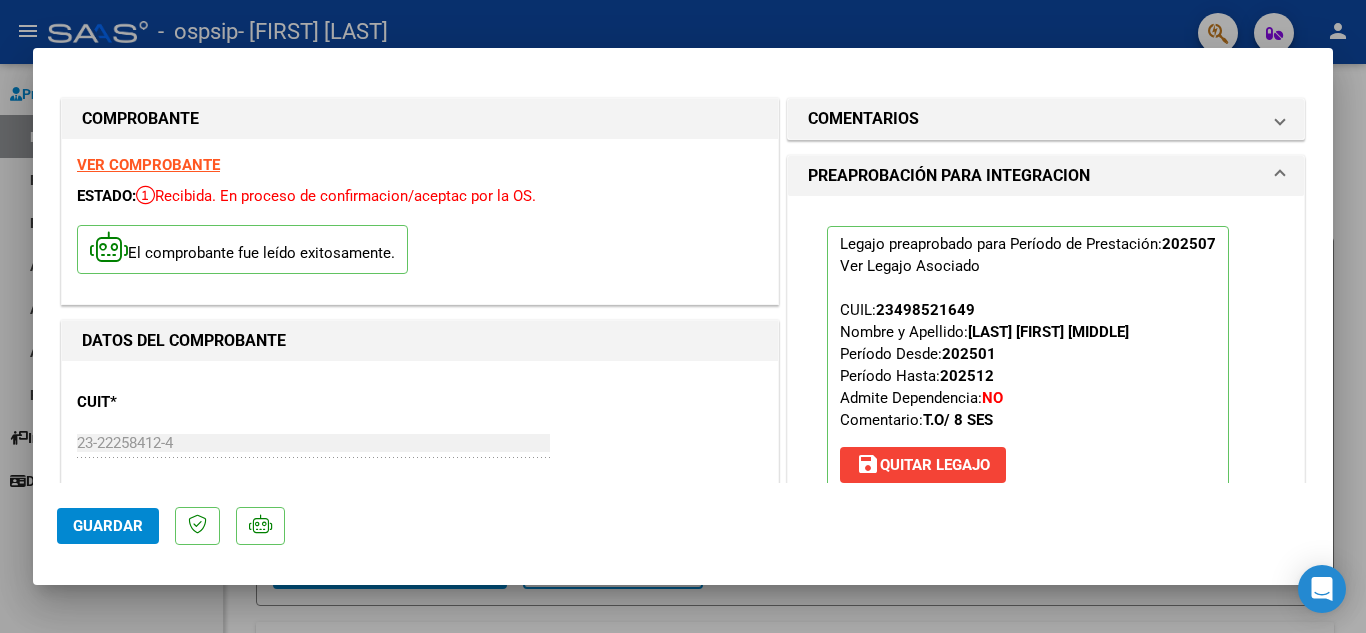 click on "VER COMPROBANTE" at bounding box center (148, 165) 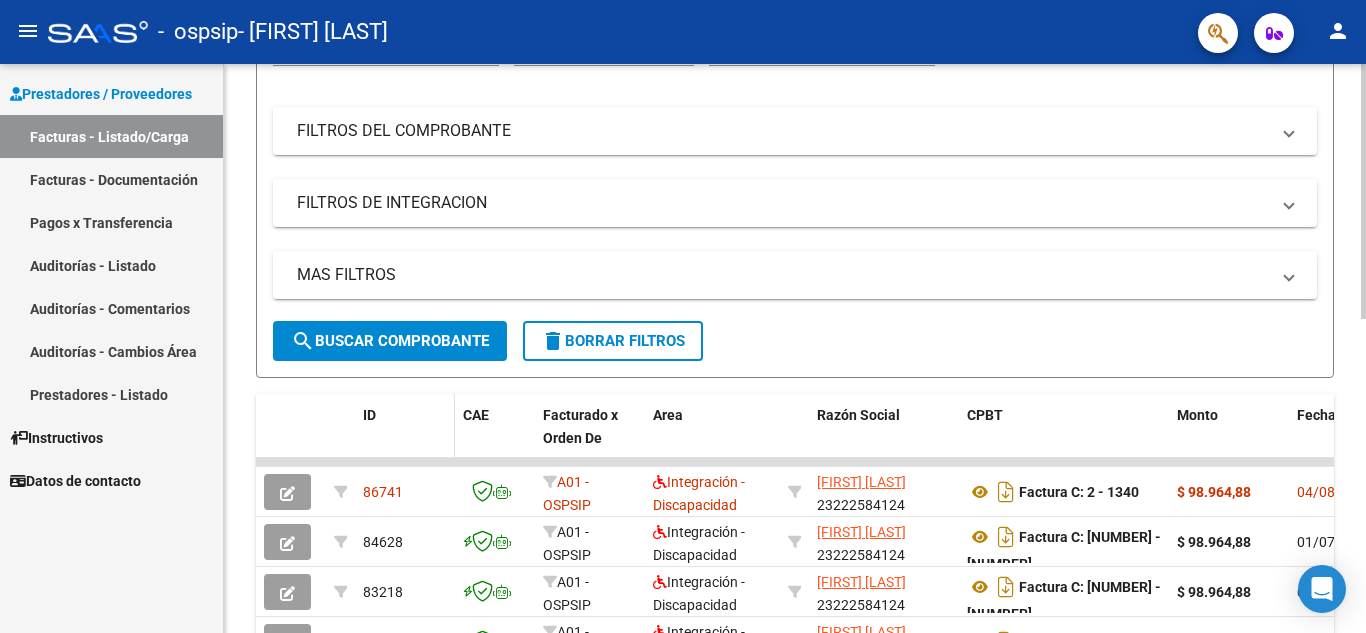 scroll, scrollTop: 300, scrollLeft: 0, axis: vertical 